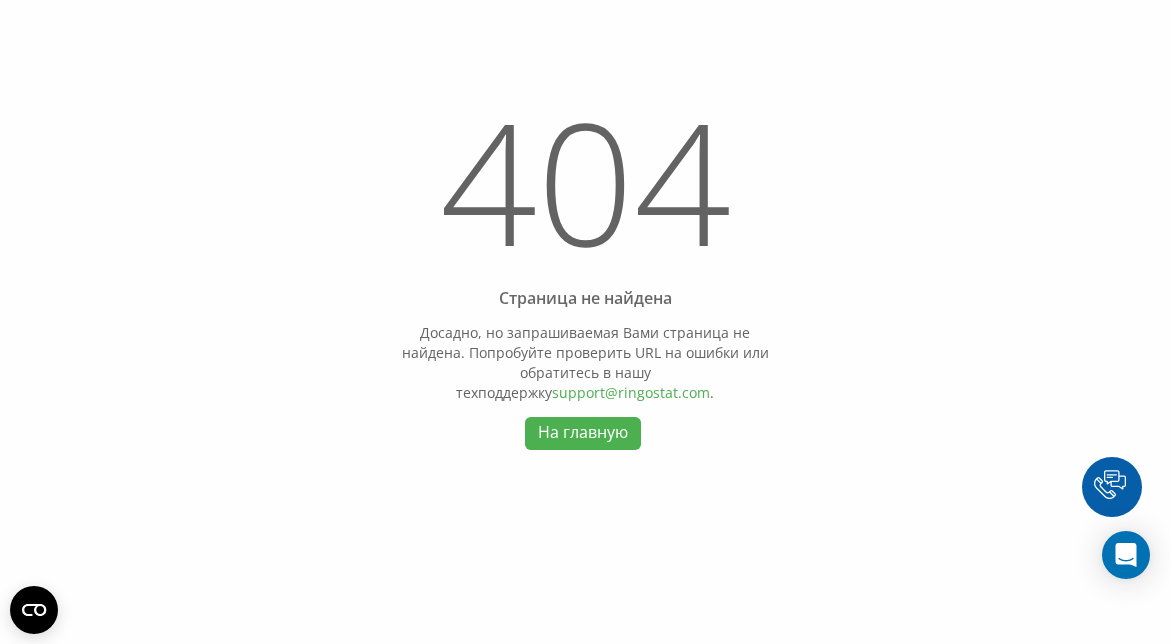 scroll, scrollTop: 0, scrollLeft: 0, axis: both 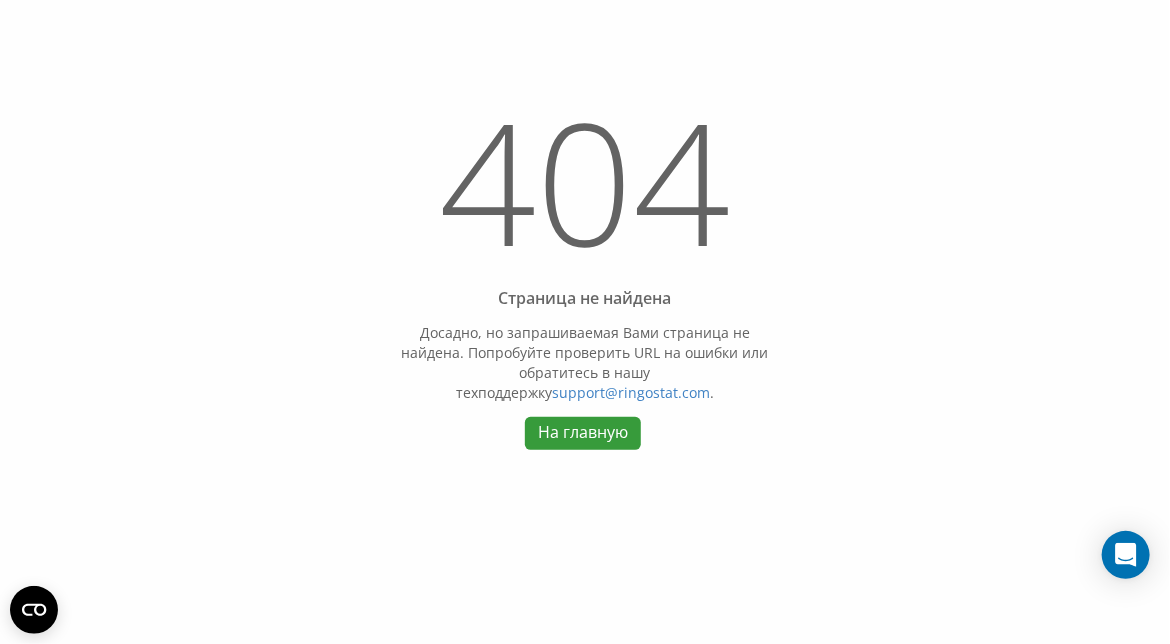 click on "На главную" at bounding box center [582, 433] 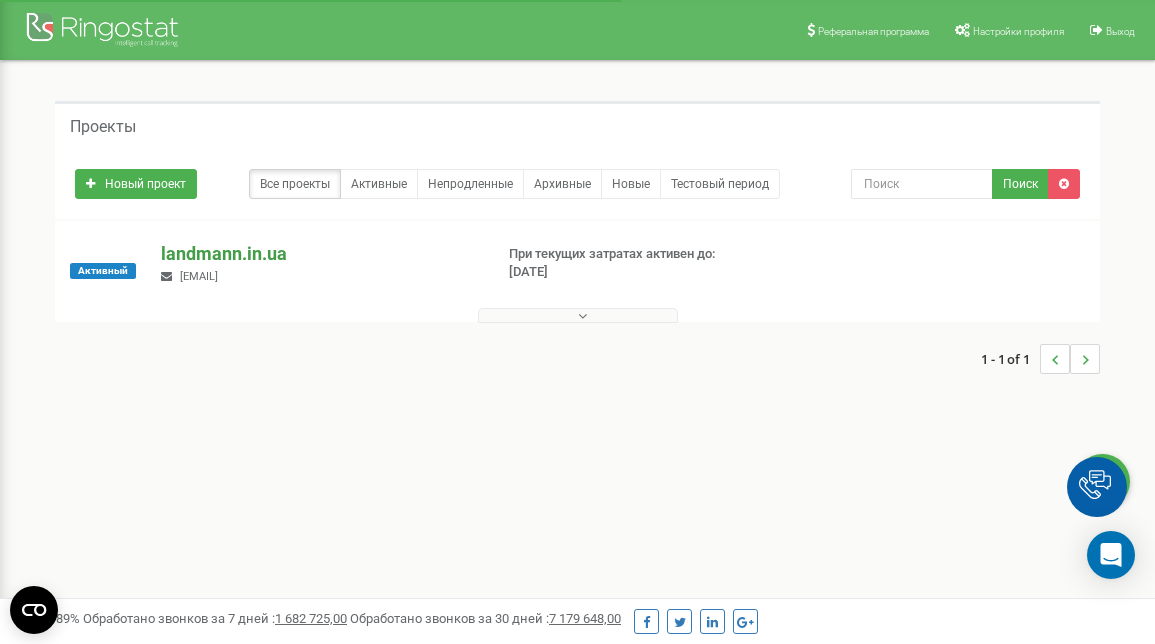 scroll, scrollTop: 0, scrollLeft: 0, axis: both 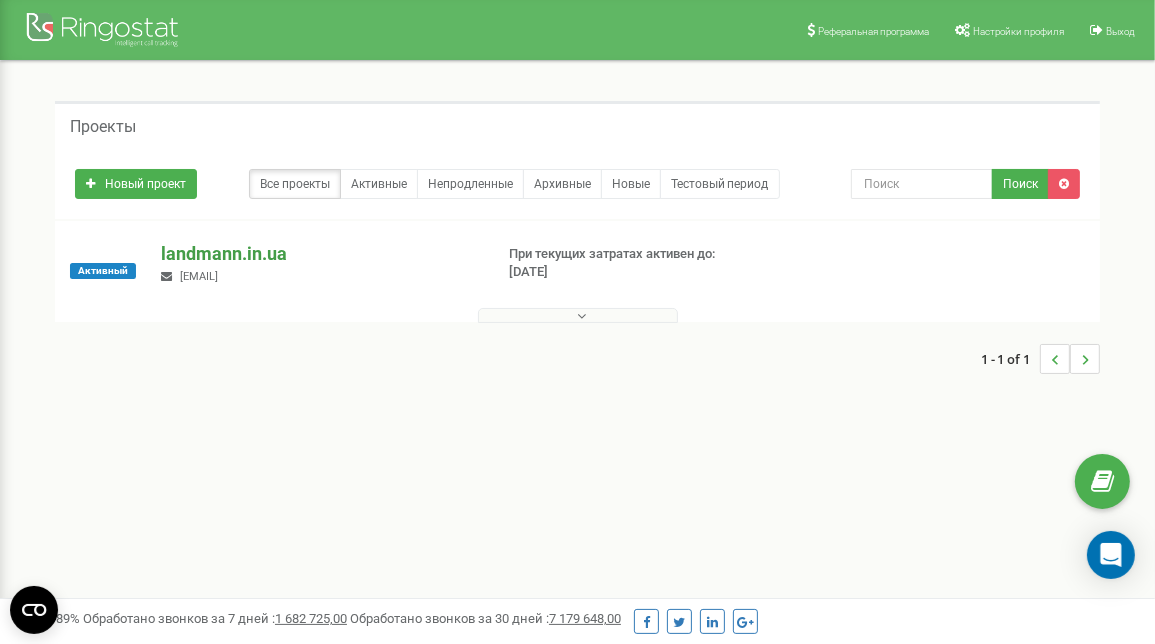 click on "landmann.in.ua" at bounding box center (318, 254) 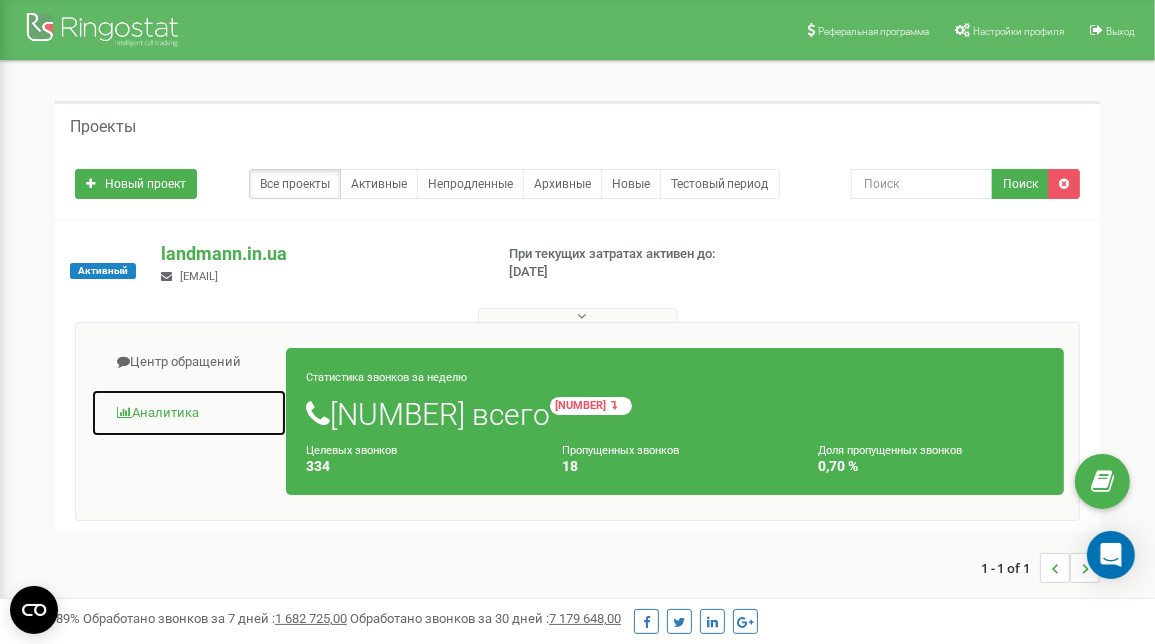 click on "Аналитика" at bounding box center (189, 413) 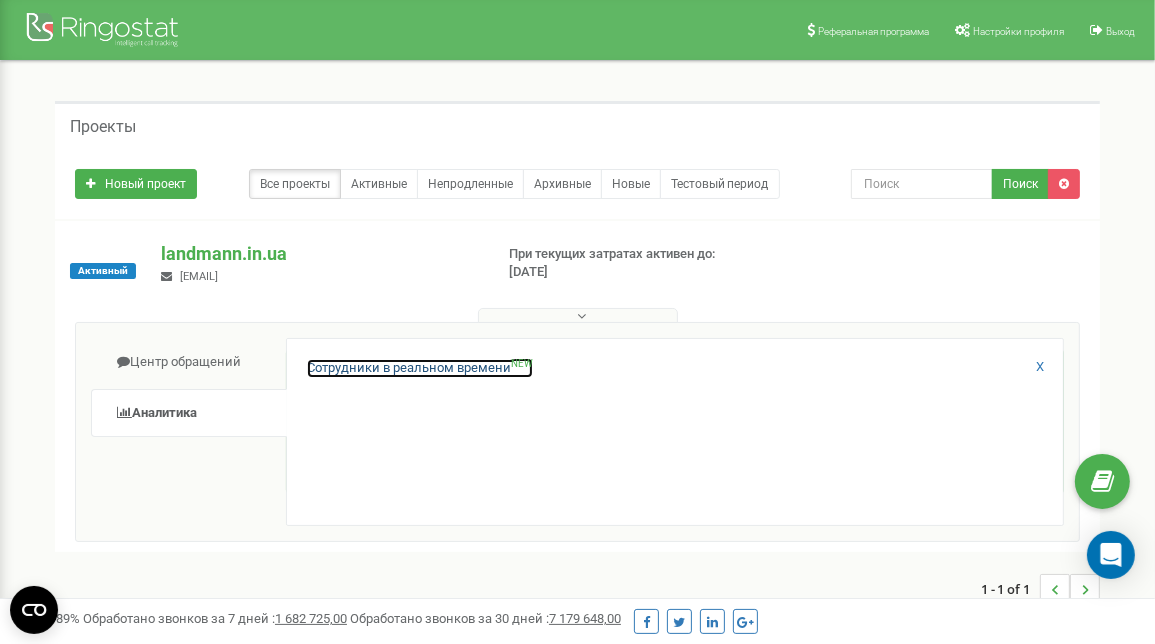 click on "Сотрудники в реальном времени  NEW" at bounding box center [420, 368] 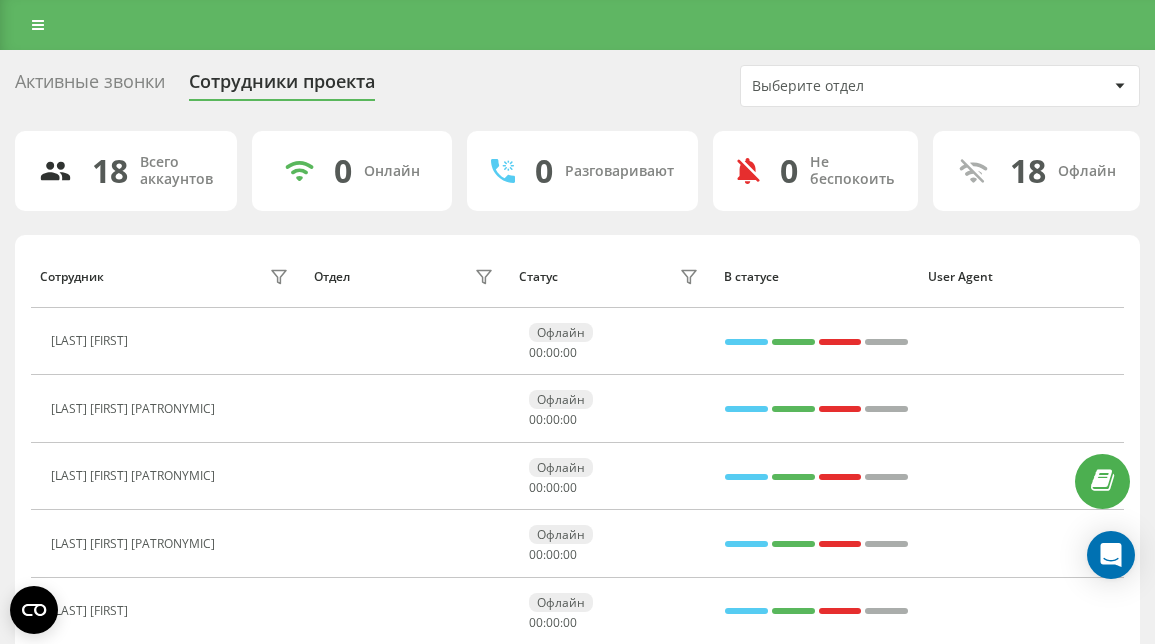 scroll, scrollTop: 0, scrollLeft: 0, axis: both 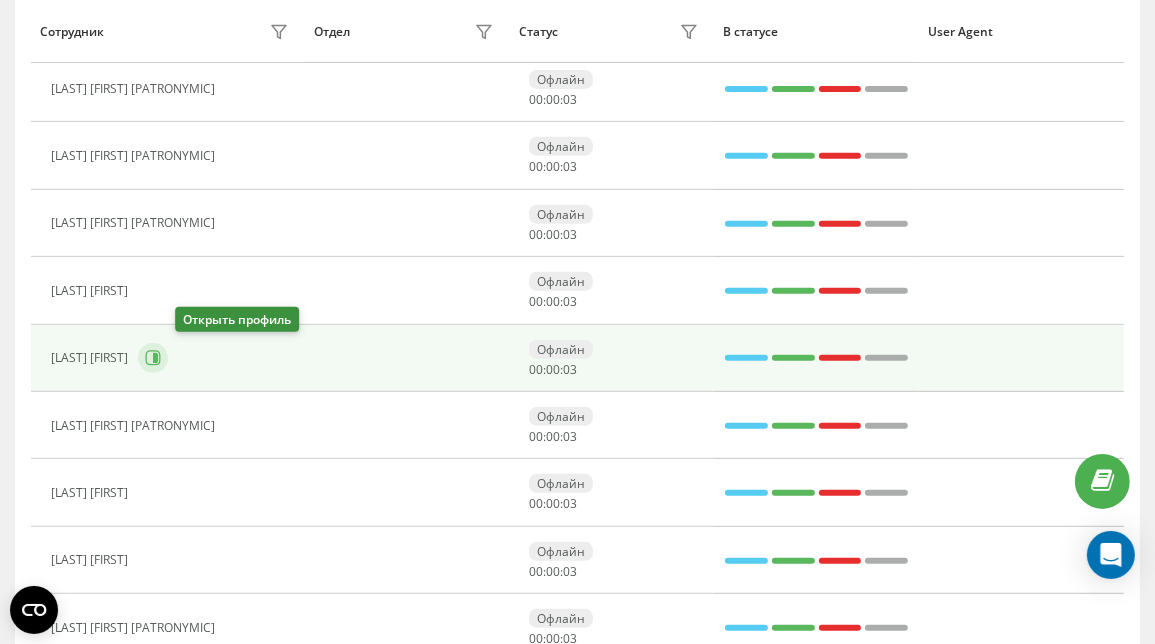 click 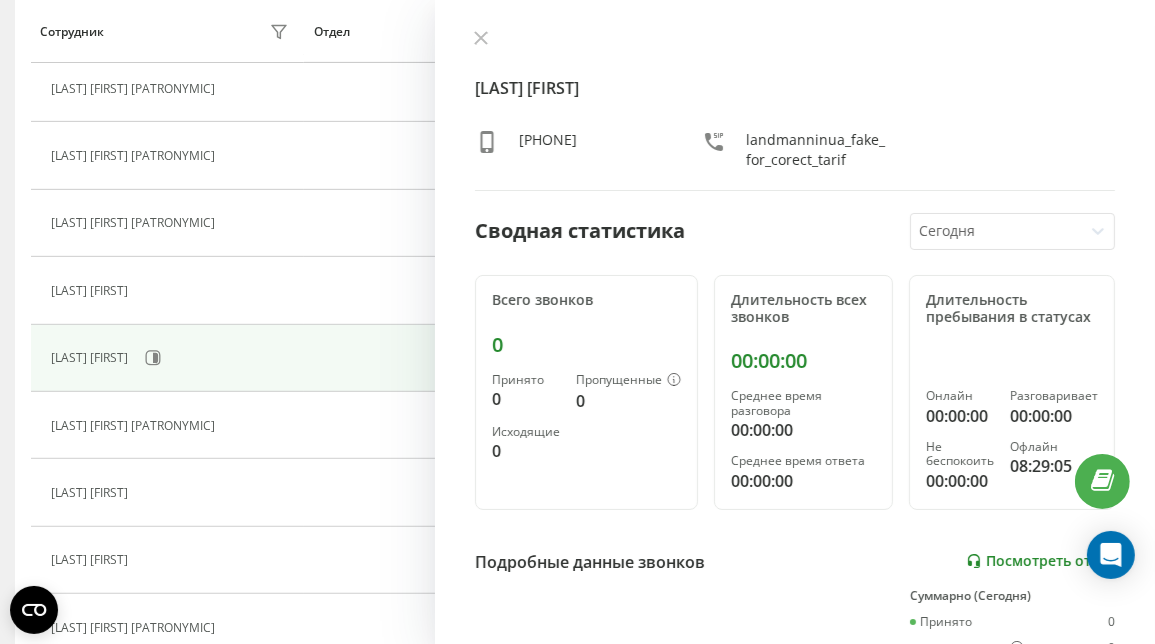 click on "Посмотреть отчет" at bounding box center (1040, 561) 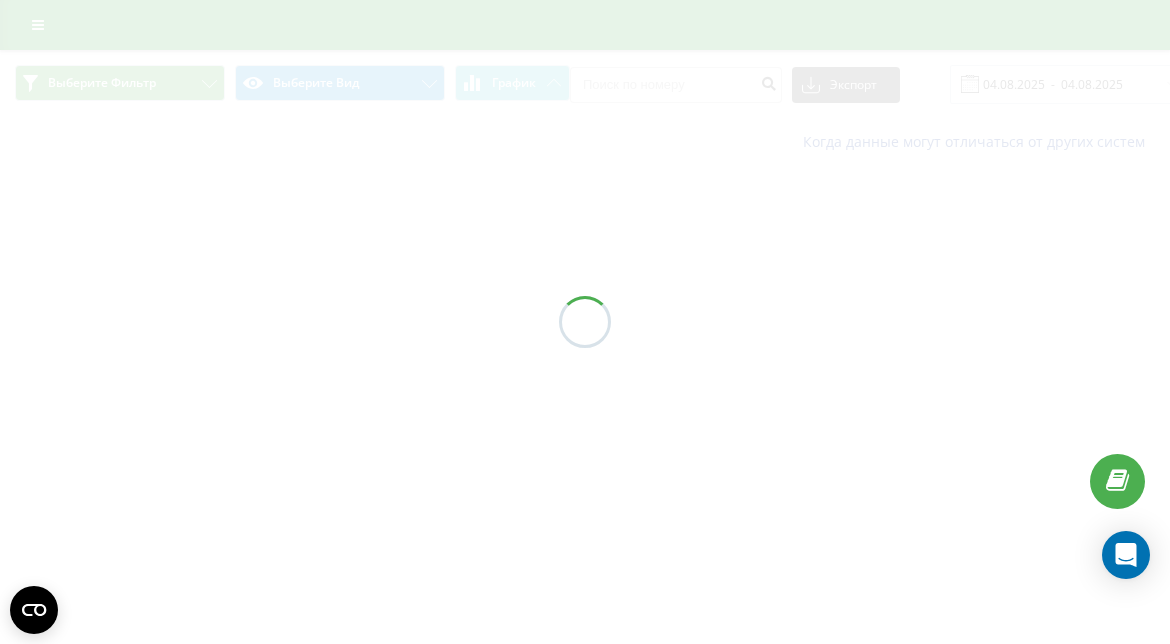 scroll, scrollTop: 0, scrollLeft: 0, axis: both 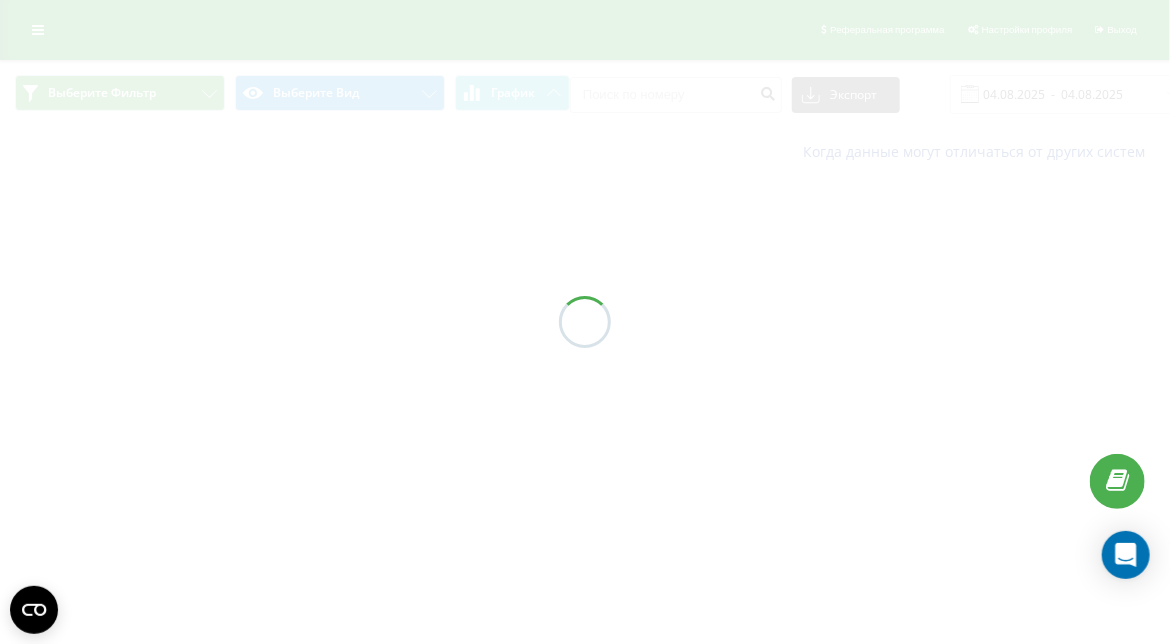 type on "04.08.2025  -  05.08.2025" 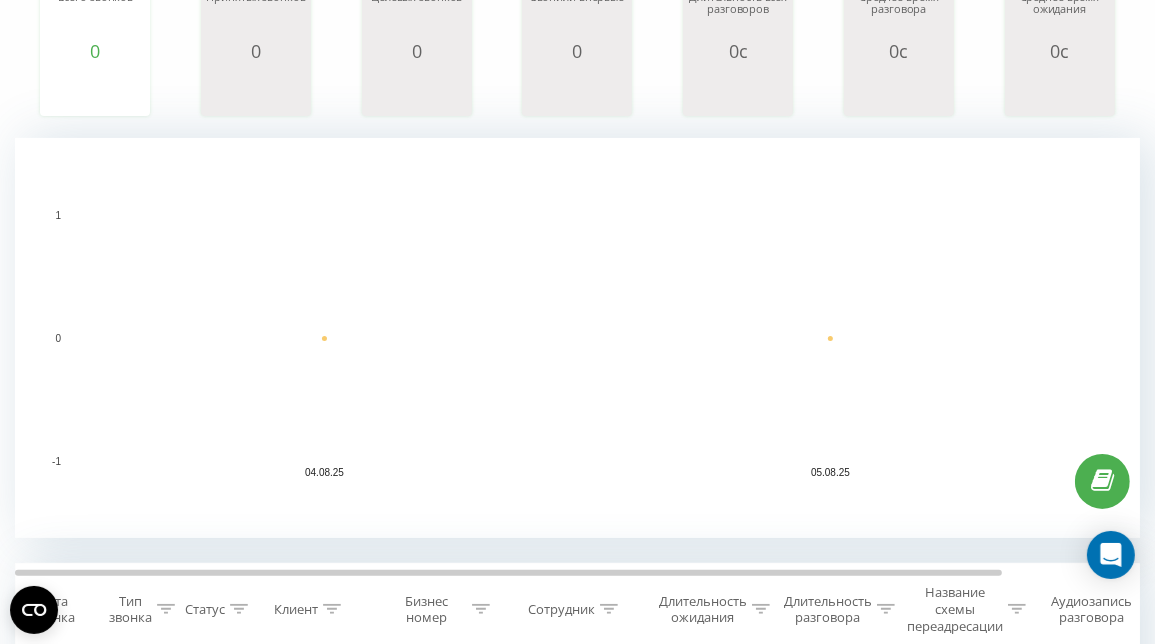 scroll, scrollTop: 700, scrollLeft: 0, axis: vertical 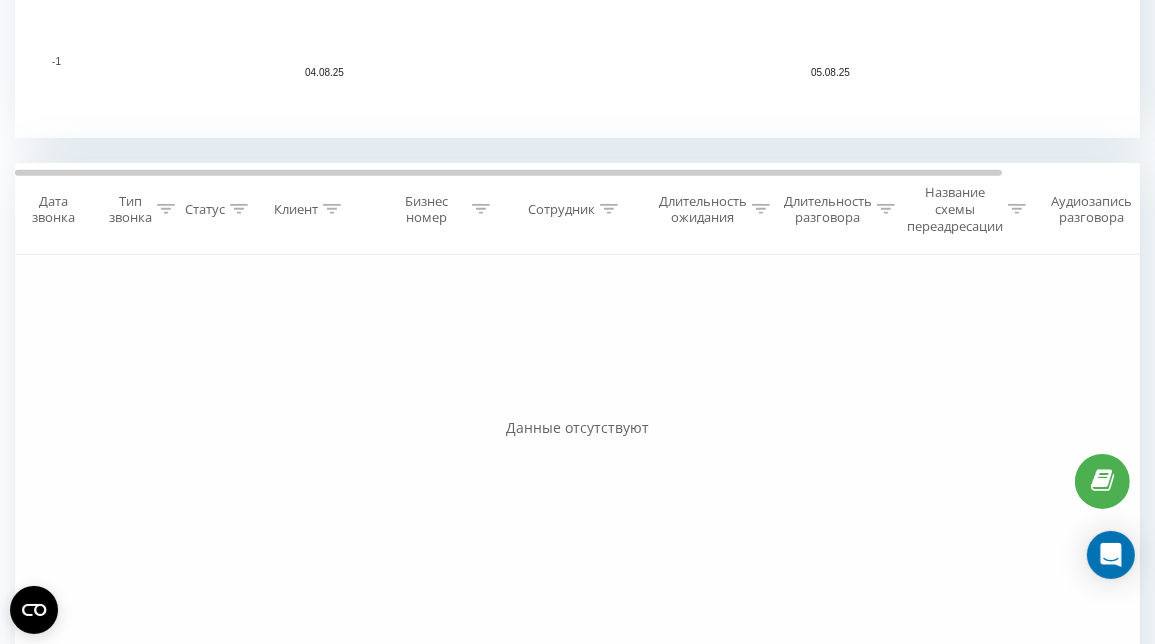 click 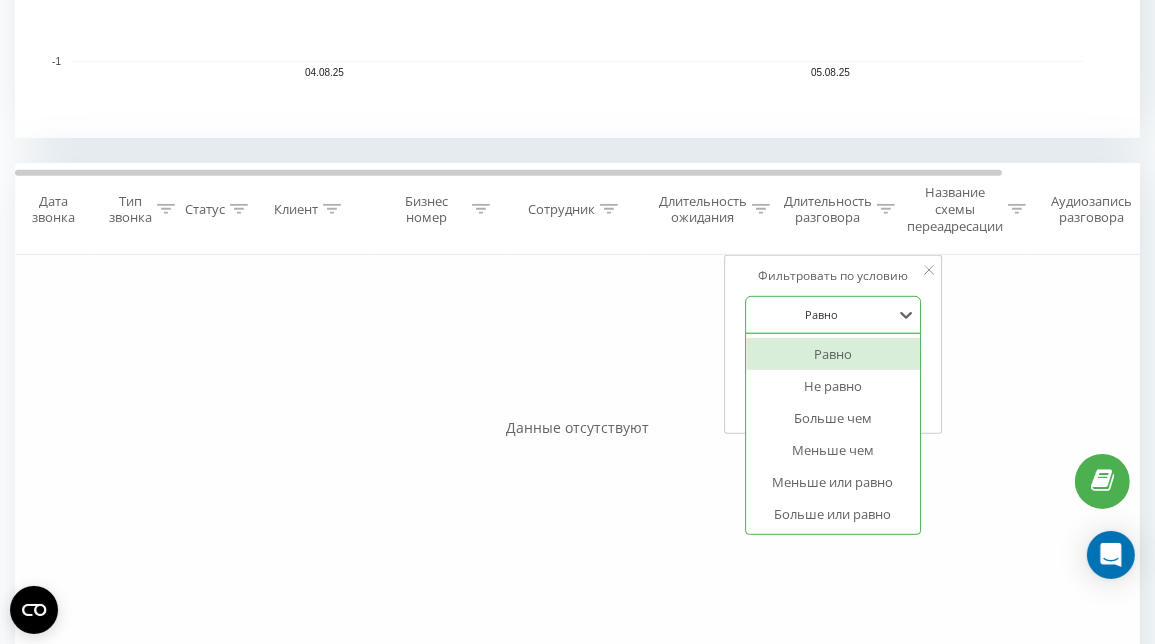 click on "Равно" at bounding box center (822, 315) 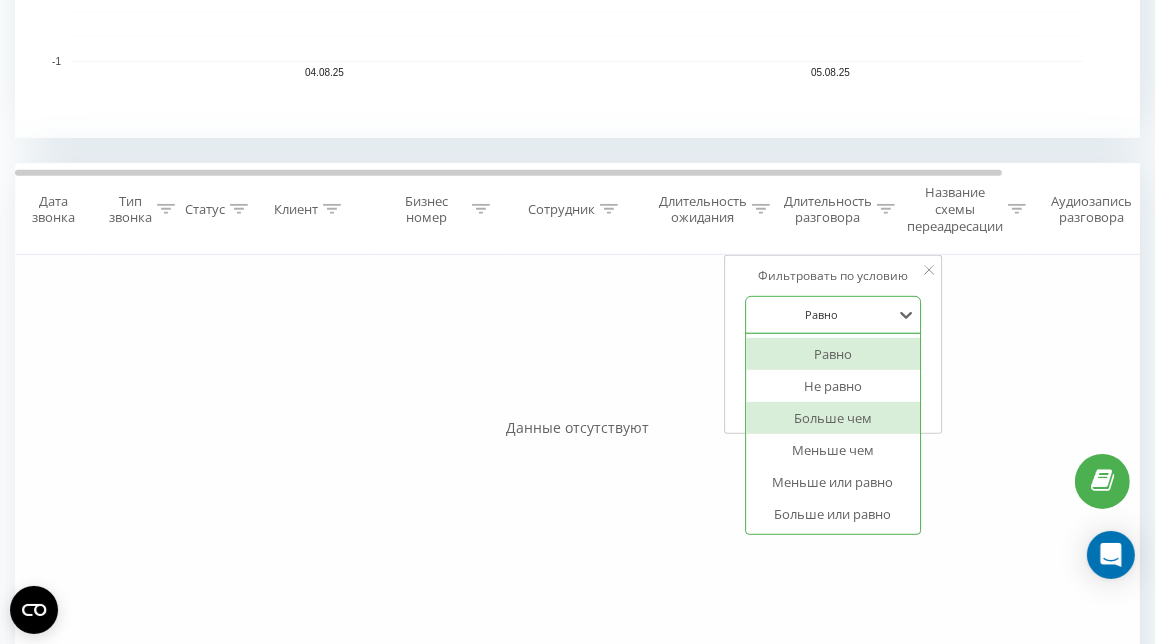 click on "Больше чем" at bounding box center (833, 418) 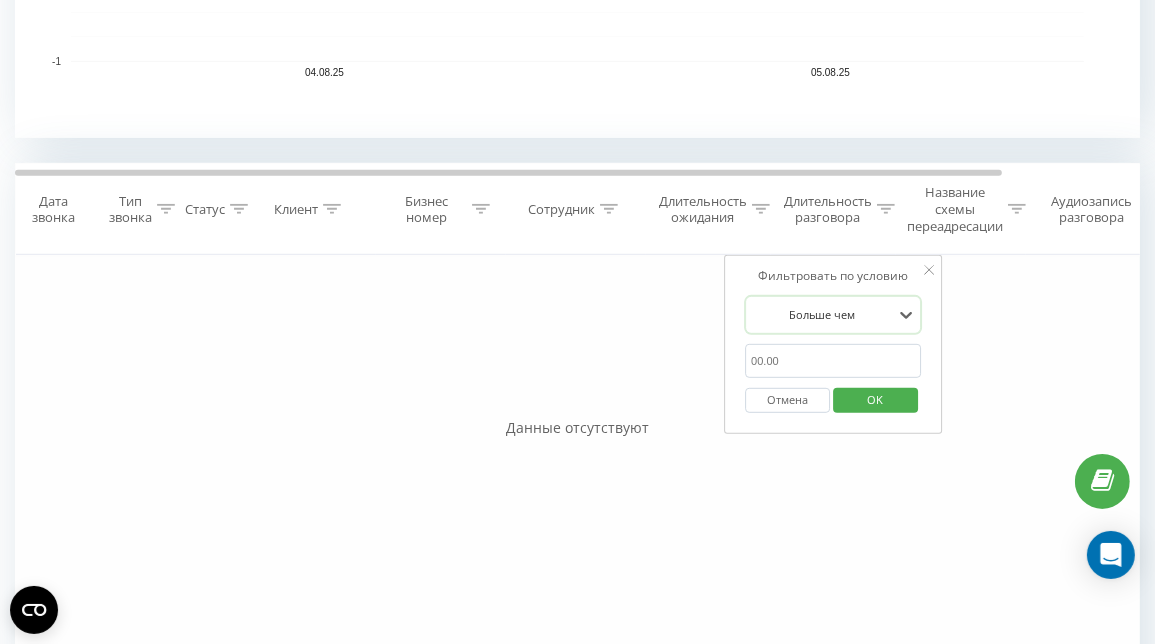 click at bounding box center (833, 361) 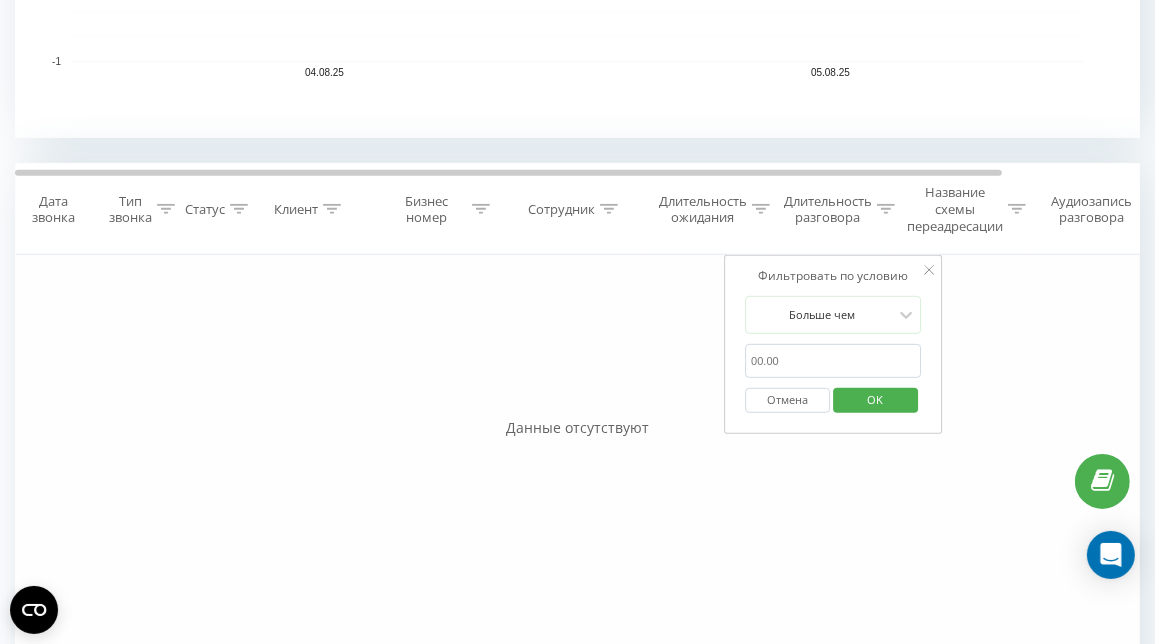 type on "0059" 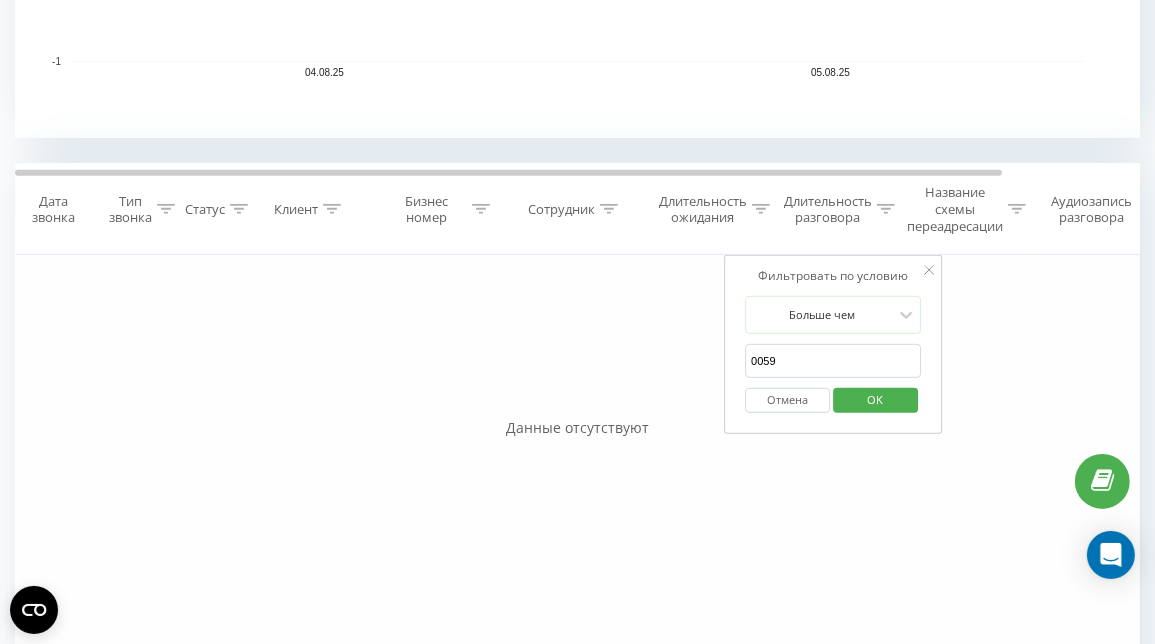 click on "OK" at bounding box center [876, 399] 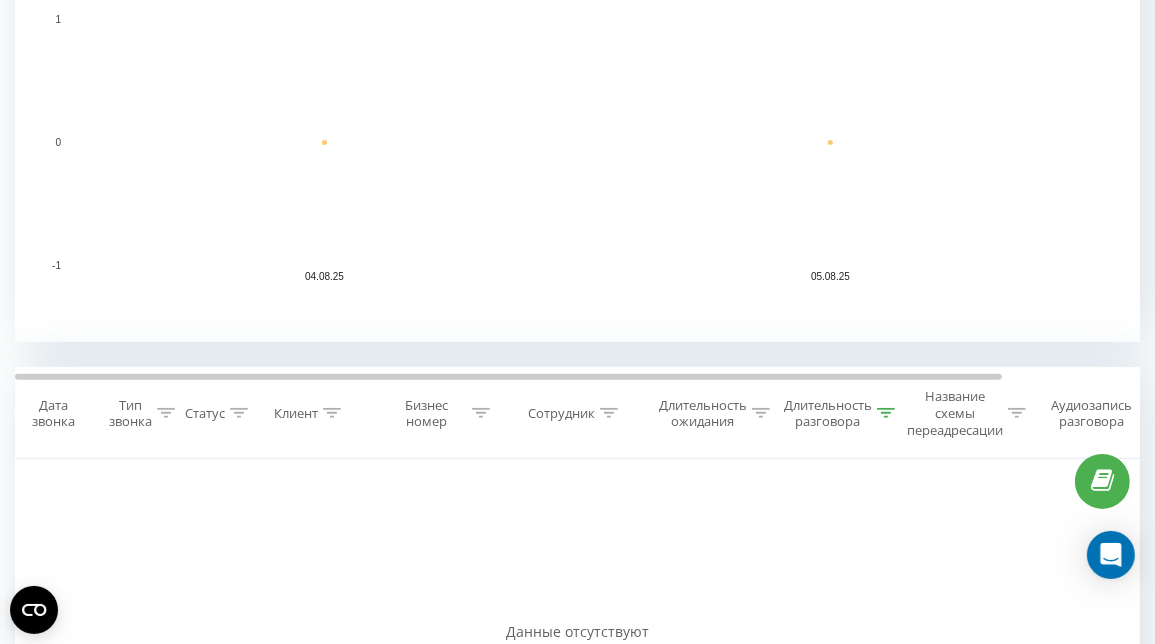 scroll, scrollTop: 0, scrollLeft: 0, axis: both 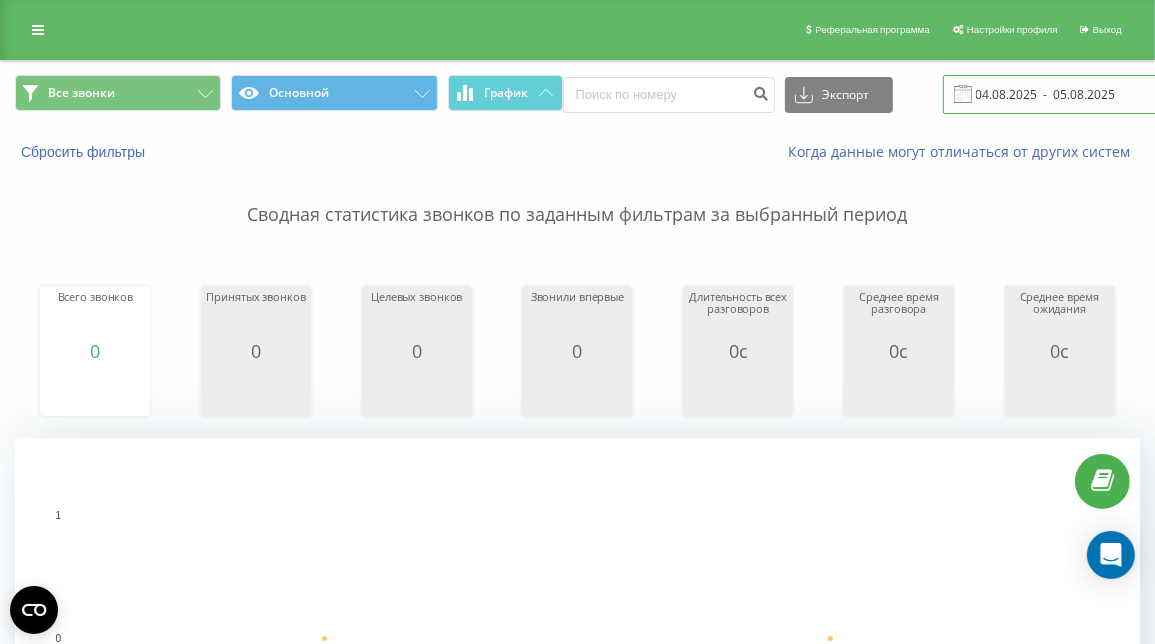 click on "04.08.2025  -  05.08.2025" at bounding box center (1064, 94) 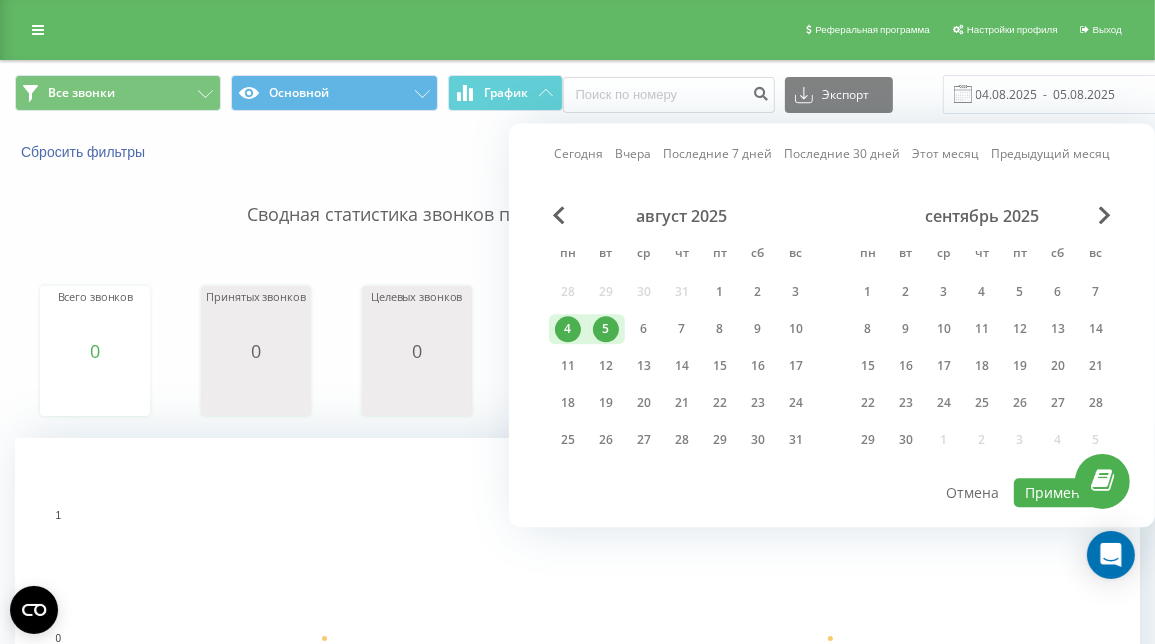 click on "4" at bounding box center [568, 329] 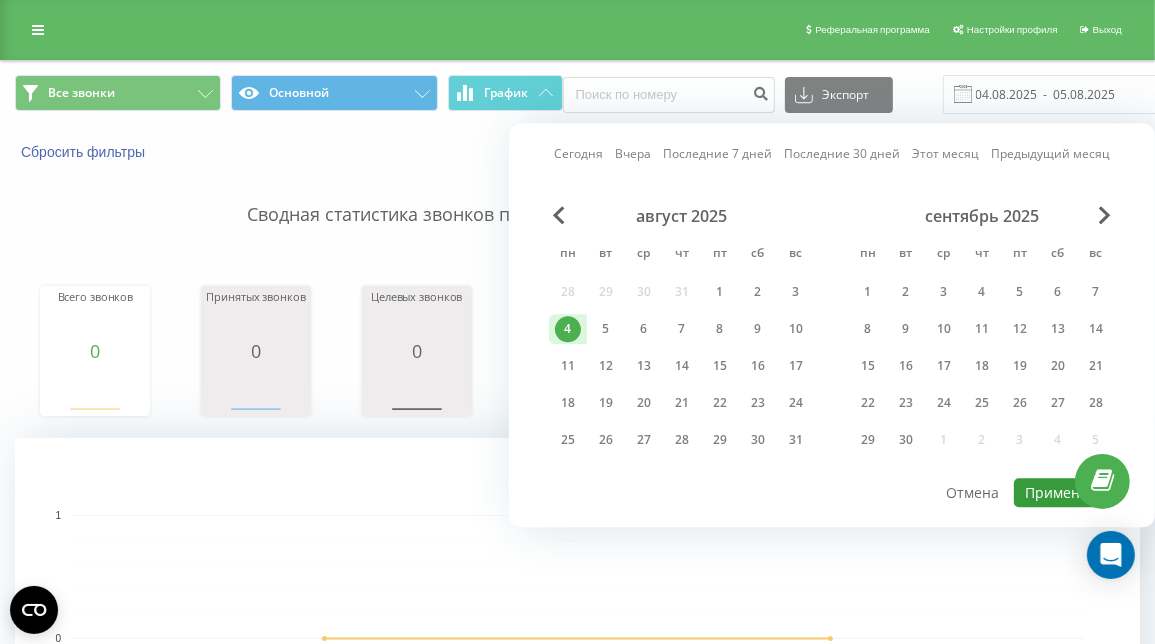 click on "Применить" at bounding box center (1064, 492) 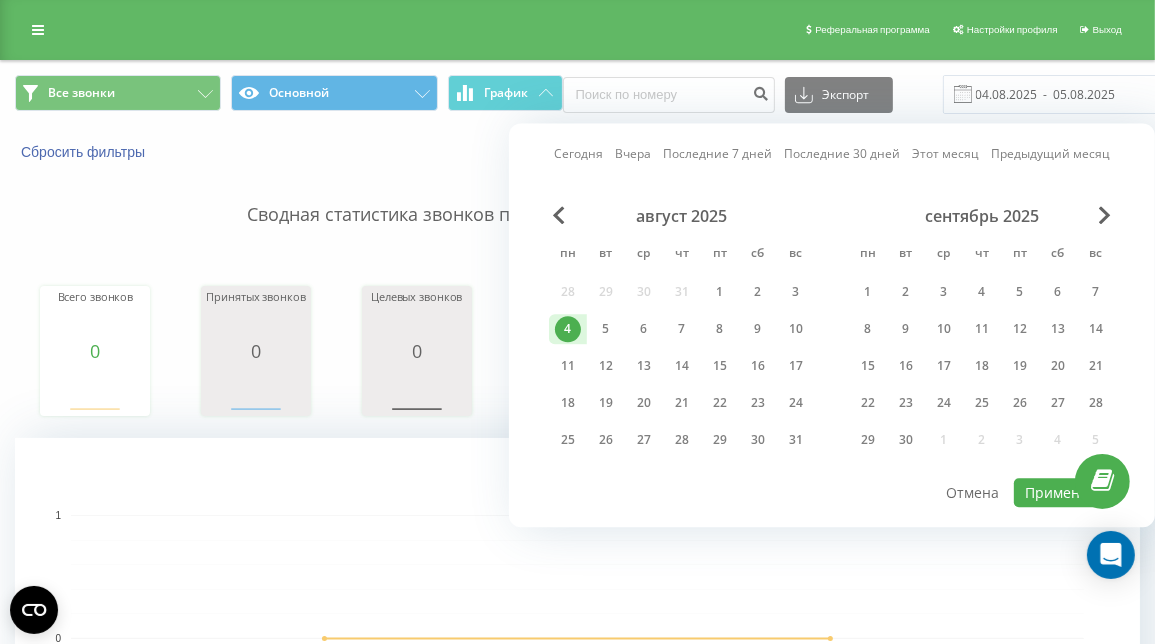 type on "04.08.2025  -  04.08.2025" 